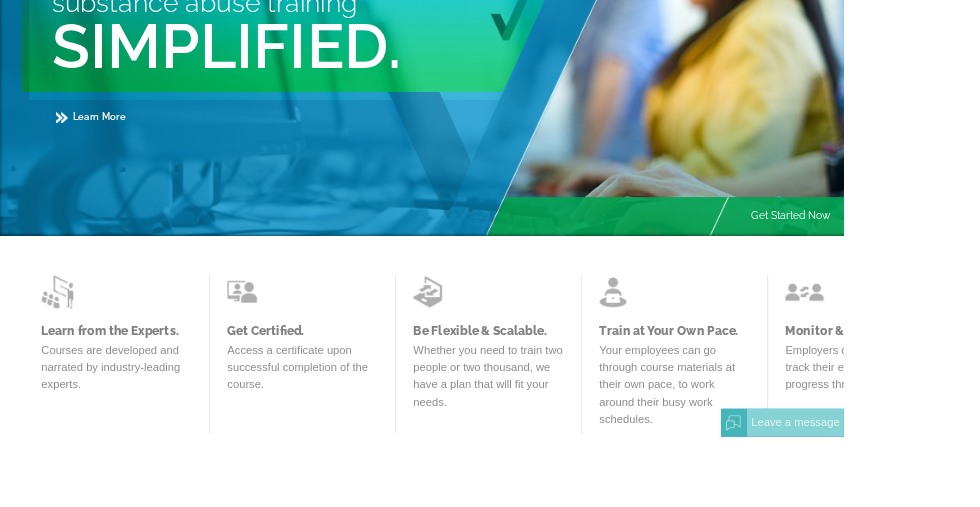 scroll, scrollTop: 0, scrollLeft: 0, axis: both 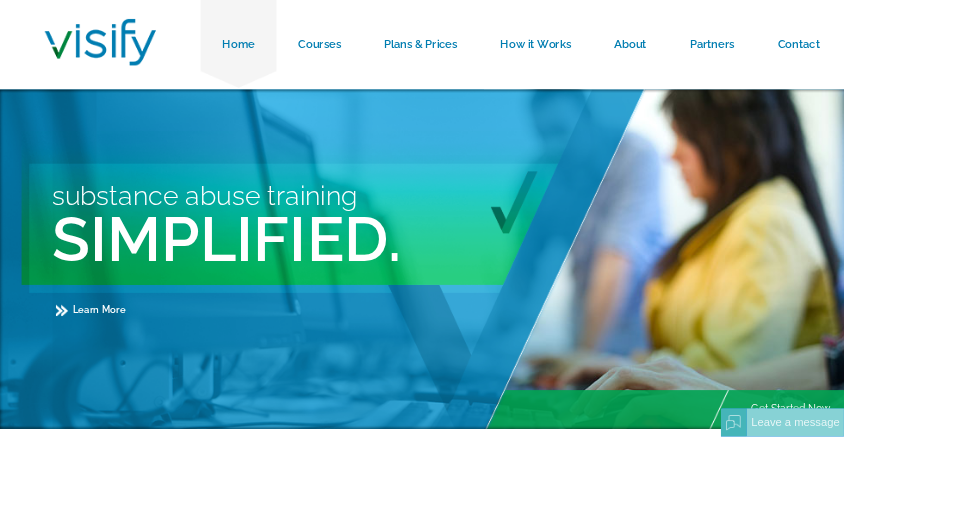 click on "Get Started Now" at bounding box center (918, 475) 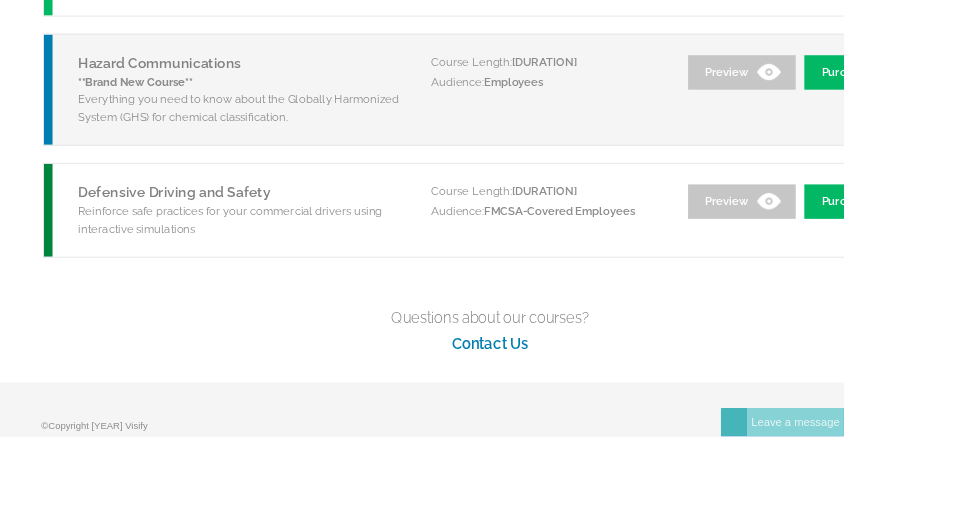 scroll, scrollTop: 3055, scrollLeft: 0, axis: vertical 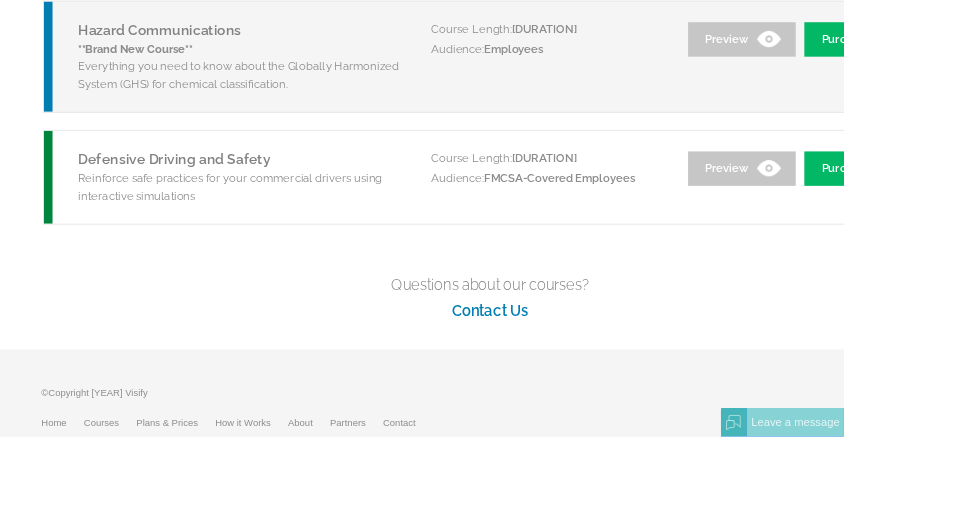 click on "Get Started
Login" at bounding box center [569, 567] 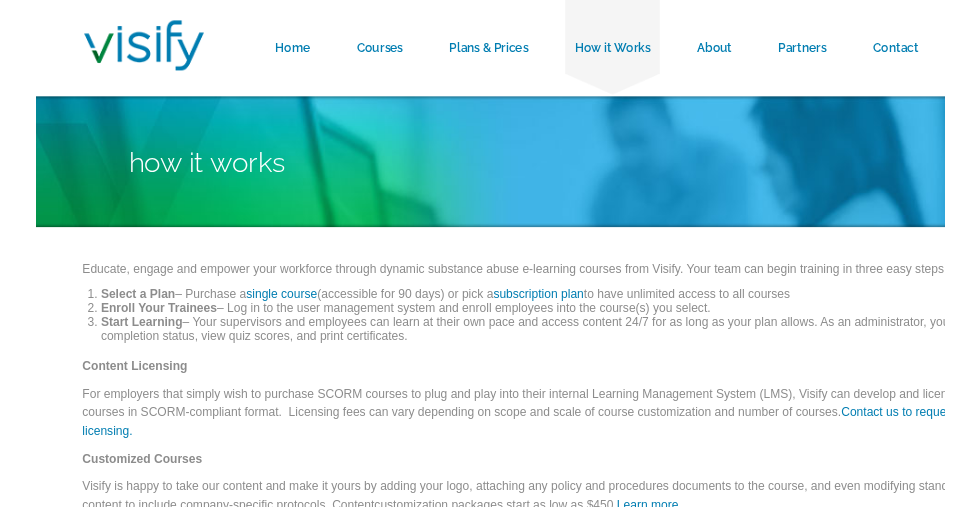scroll, scrollTop: 0, scrollLeft: 0, axis: both 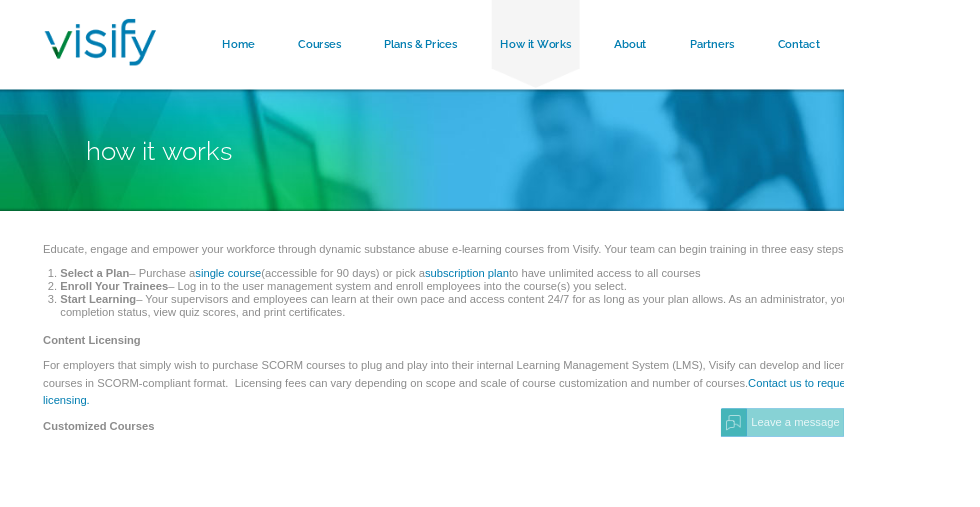 click on "Home" at bounding box center [277, 52] 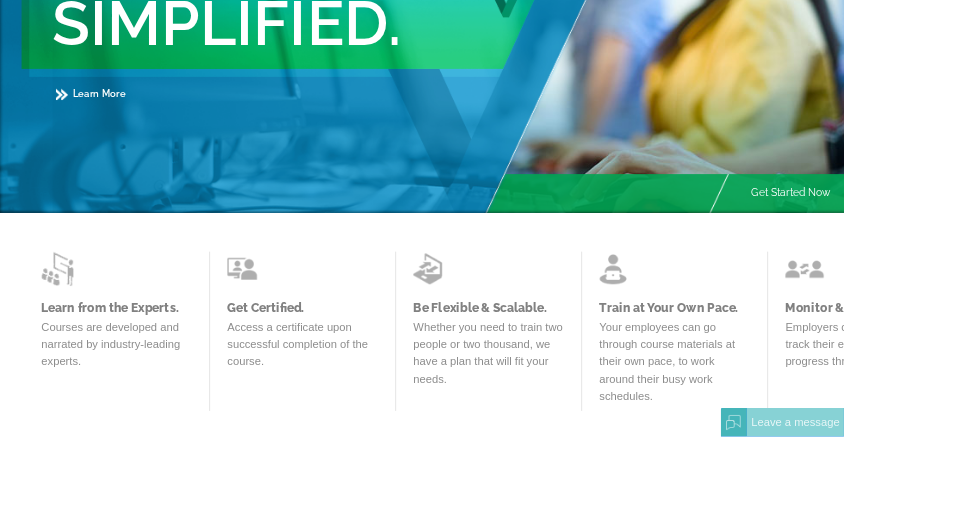 scroll, scrollTop: 0, scrollLeft: 0, axis: both 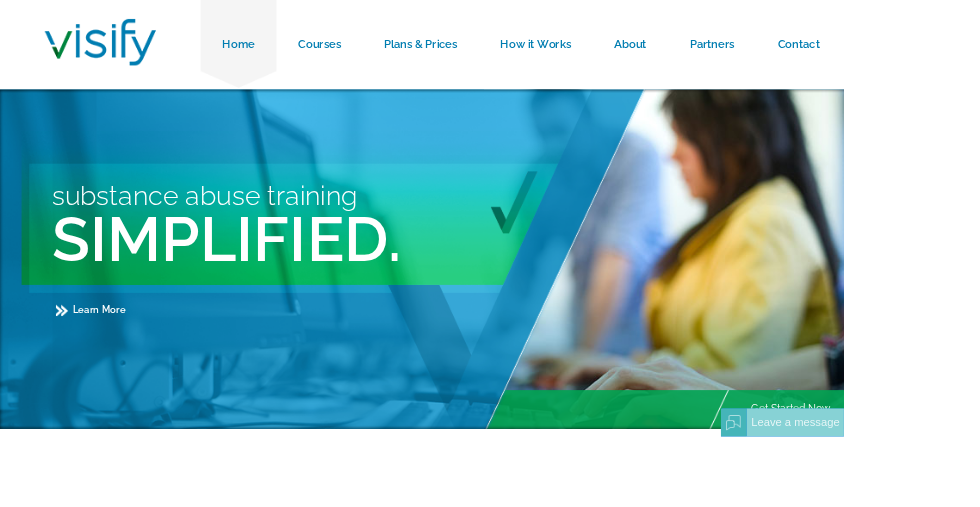 click on "Login" at bounding box center [1067, 52] 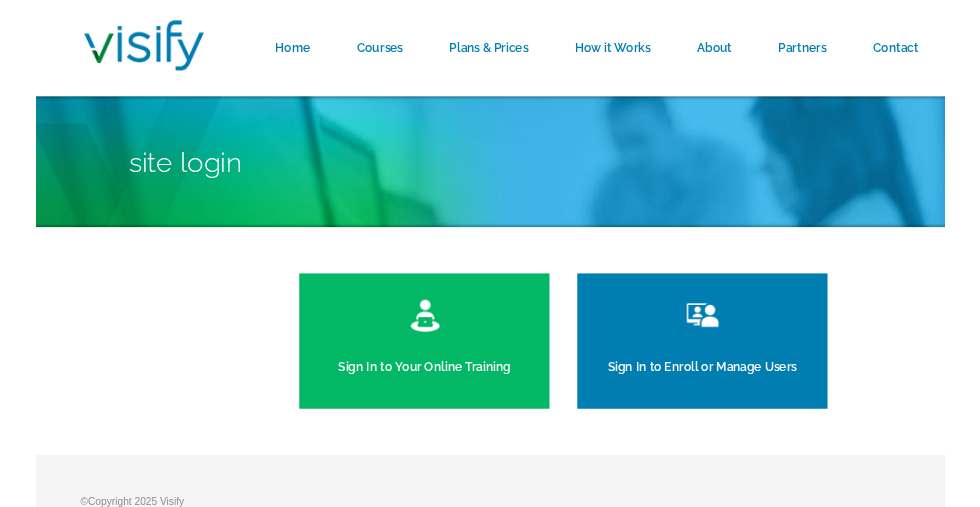 scroll, scrollTop: 0, scrollLeft: 0, axis: both 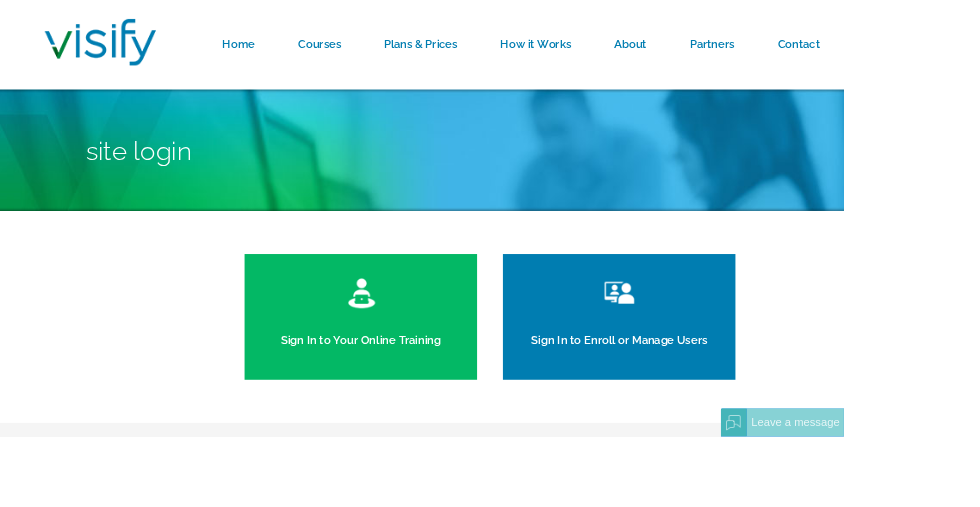 click on "Sign In to Your Online Training" at bounding box center (419, 368) 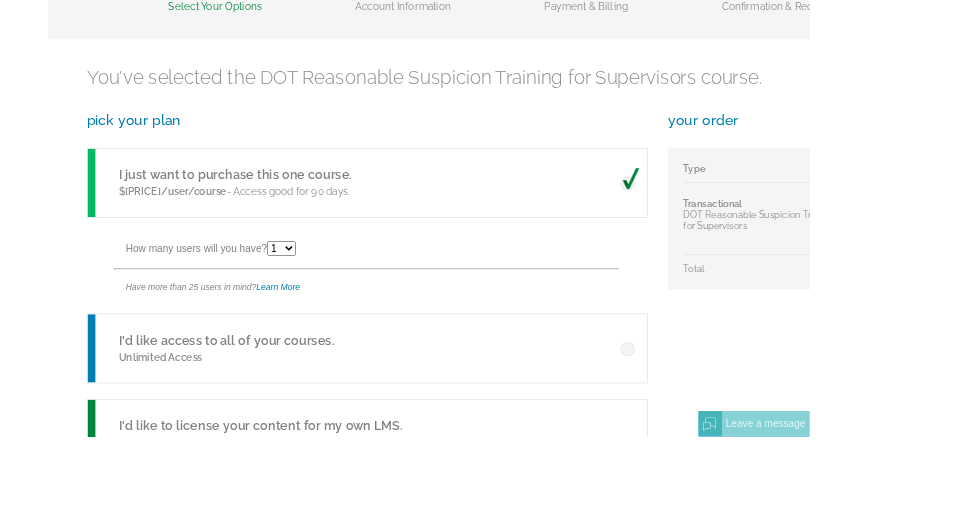scroll, scrollTop: 347, scrollLeft: 0, axis: vertical 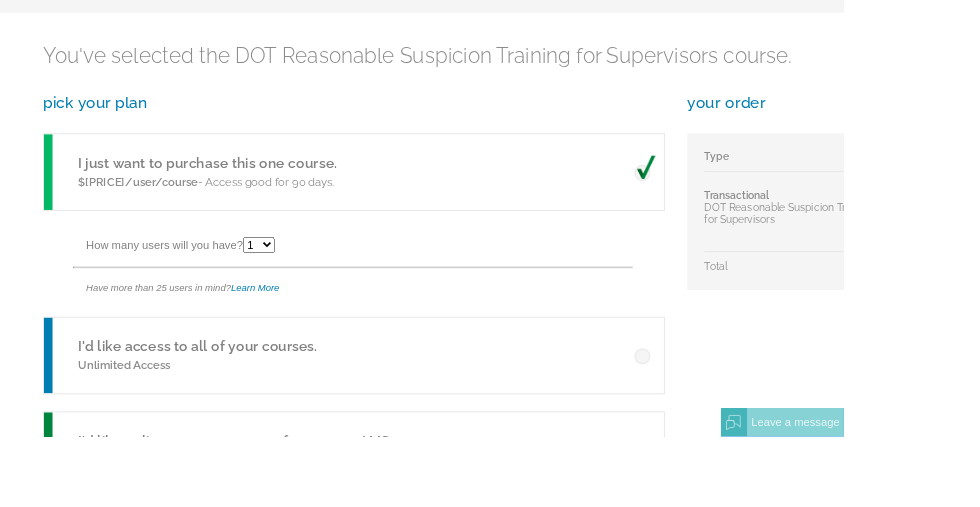 click on "I just want to purchase this one course.
$[PRICE]/user/course  - Access good for 90 days." at bounding box center (411, 200) 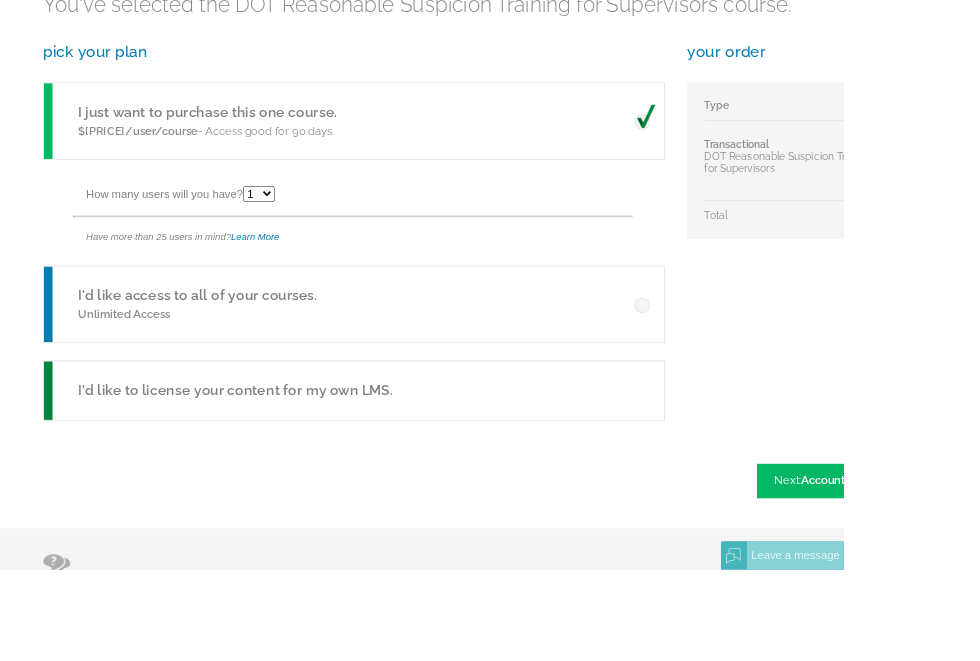 scroll, scrollTop: 415, scrollLeft: 0, axis: vertical 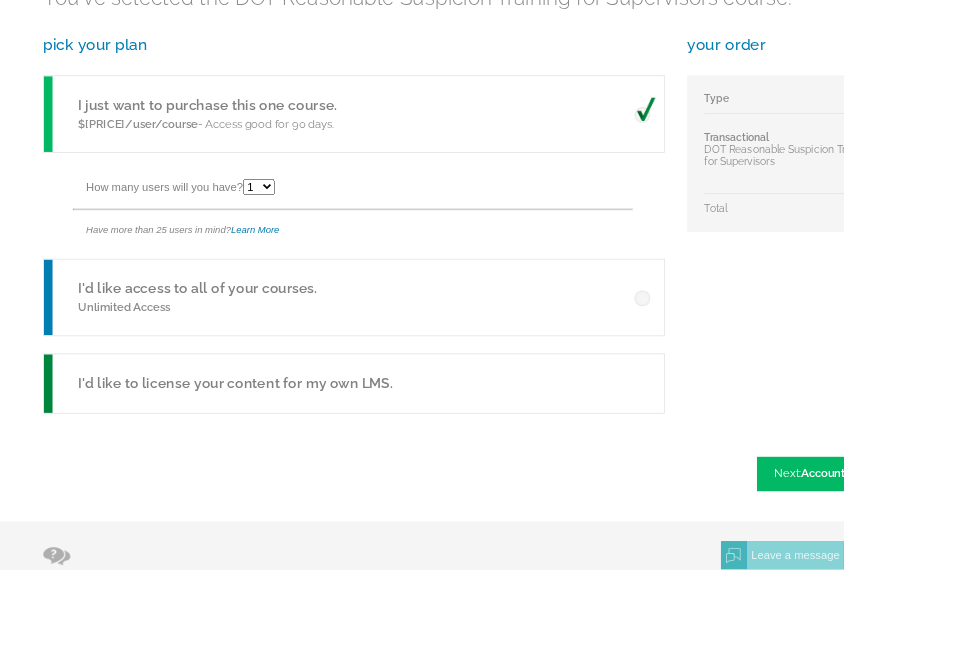 click on "Account Information" at bounding box center (994, 549) 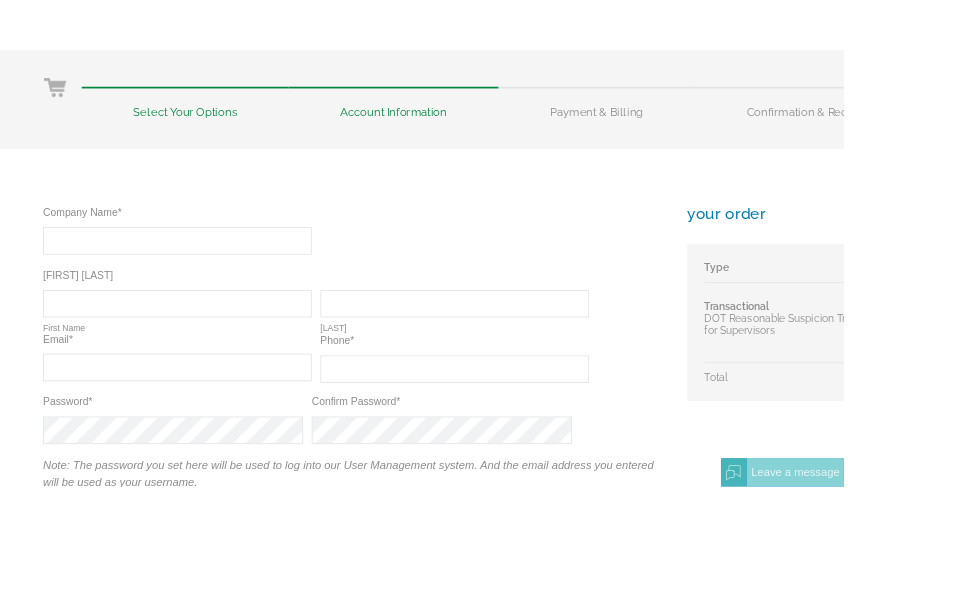 scroll, scrollTop: 241, scrollLeft: 0, axis: vertical 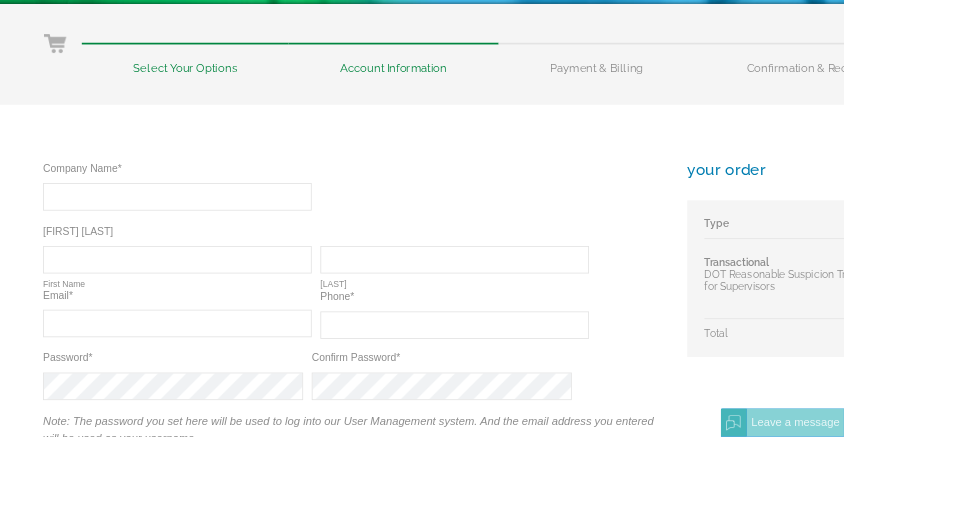 click at bounding box center (206, 228) 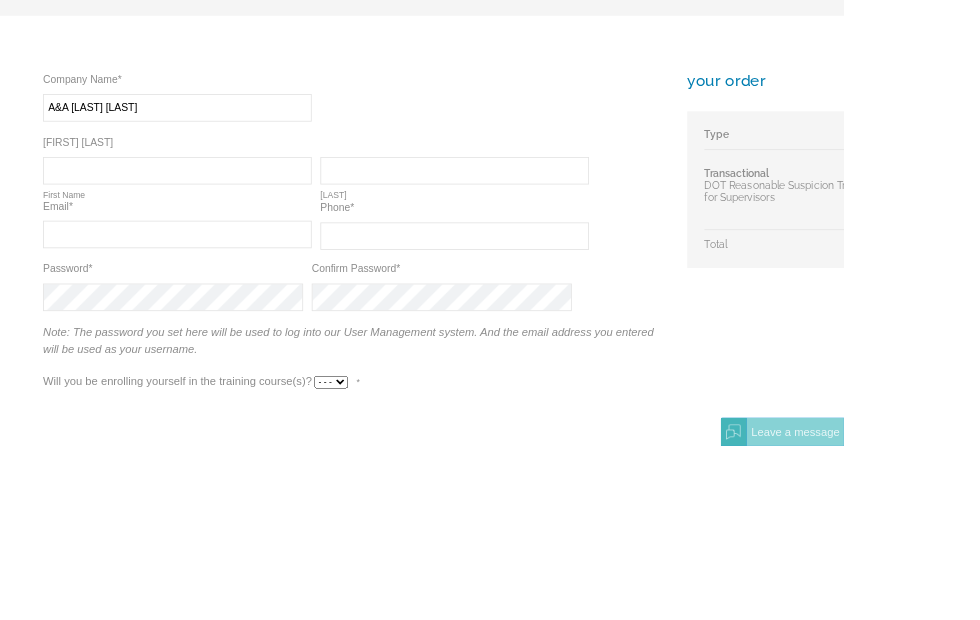 type on "A&A perez transport" 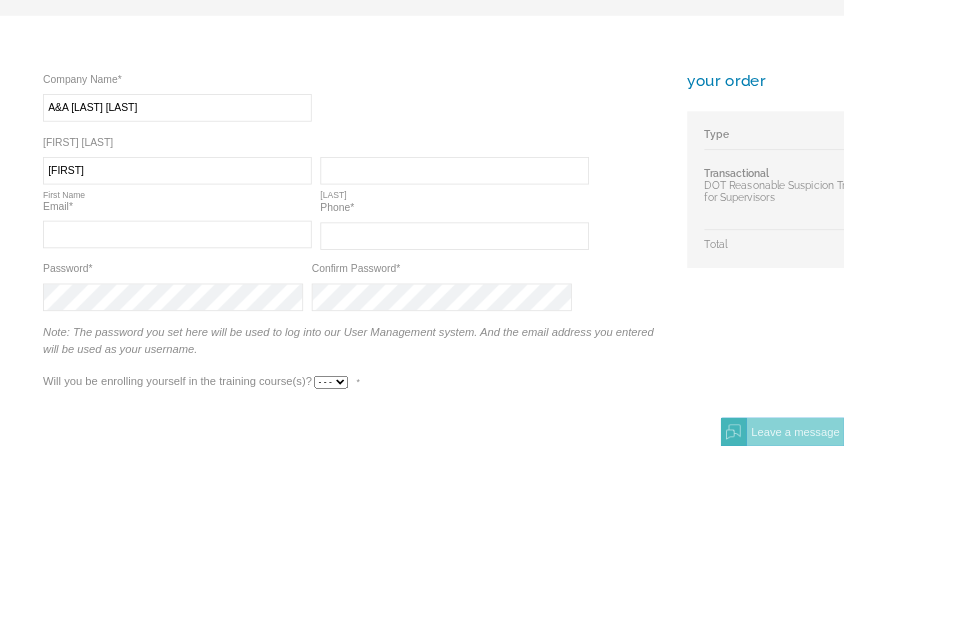 type on "Adrian" 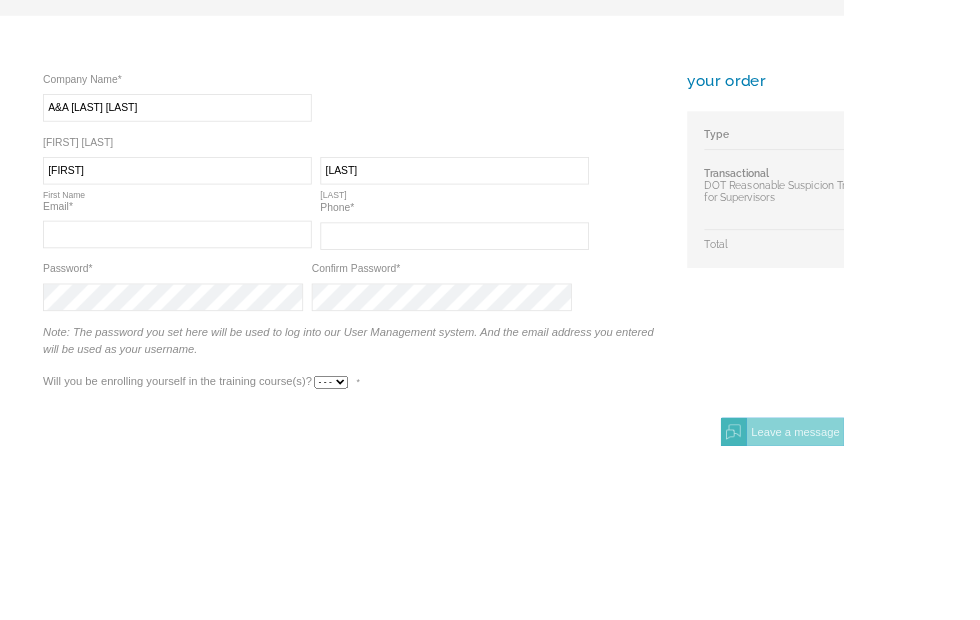type on "Perez" 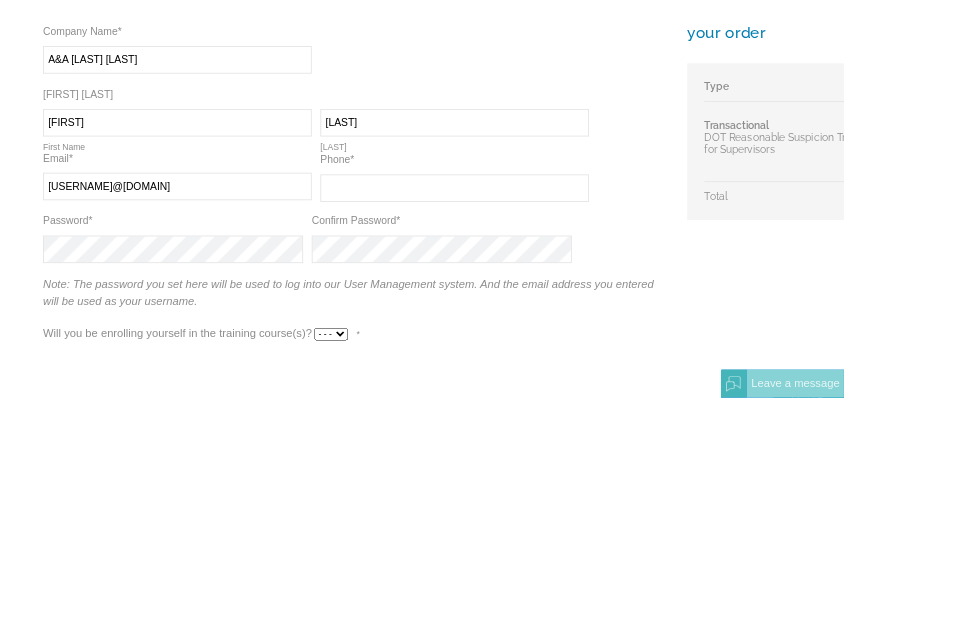 type on "Adrianper677@gmail.com" 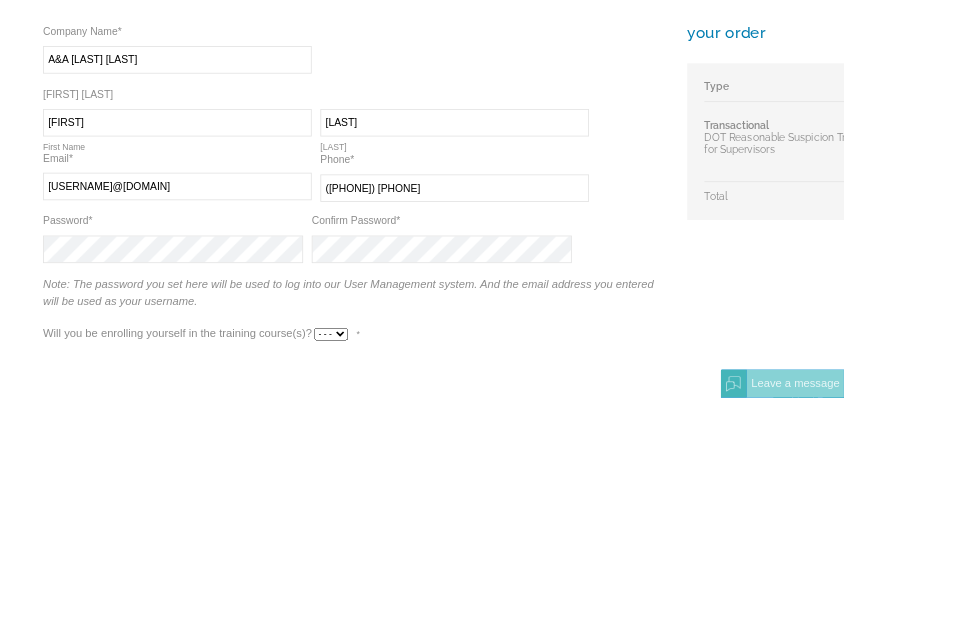 type on "(817) 675-5602" 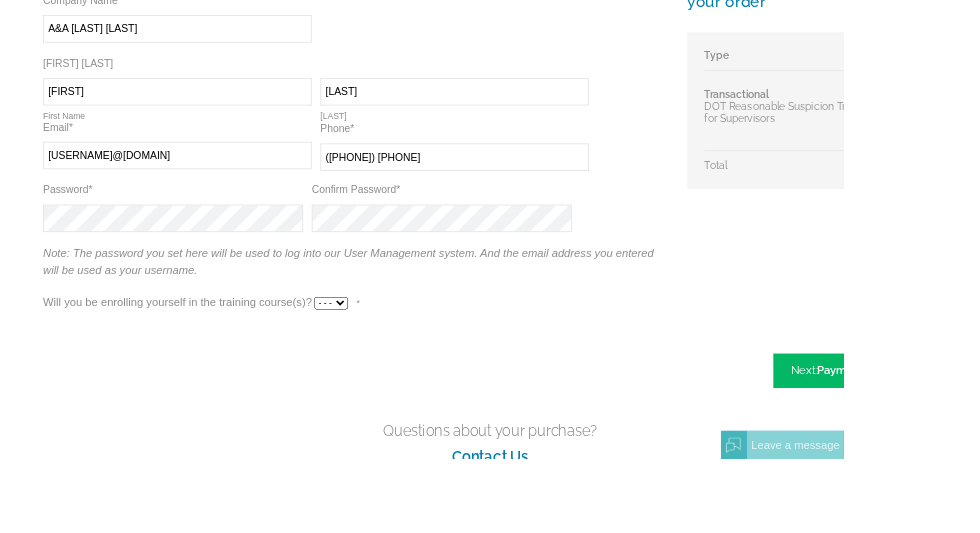 scroll, scrollTop: 434, scrollLeft: 0, axis: vertical 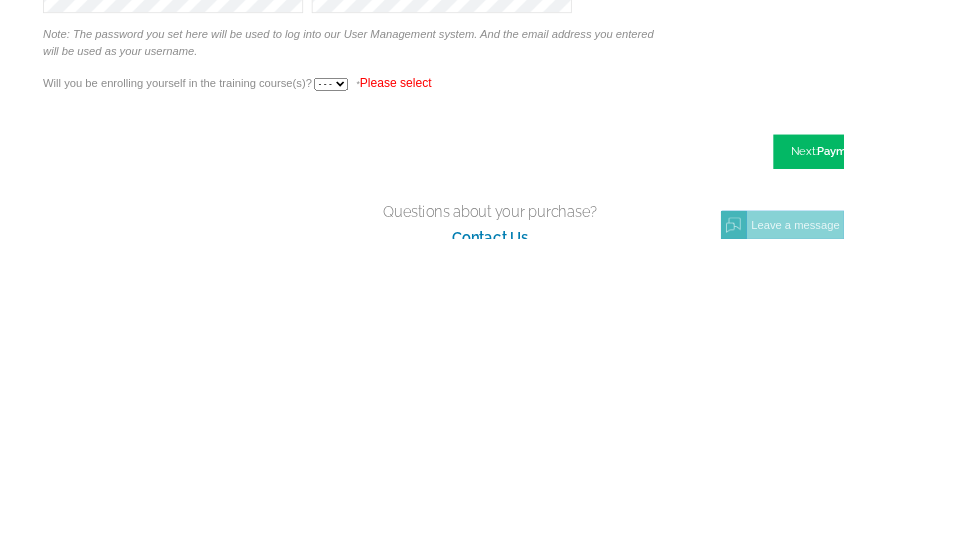 click on "Please select" at bounding box center (459, 352) 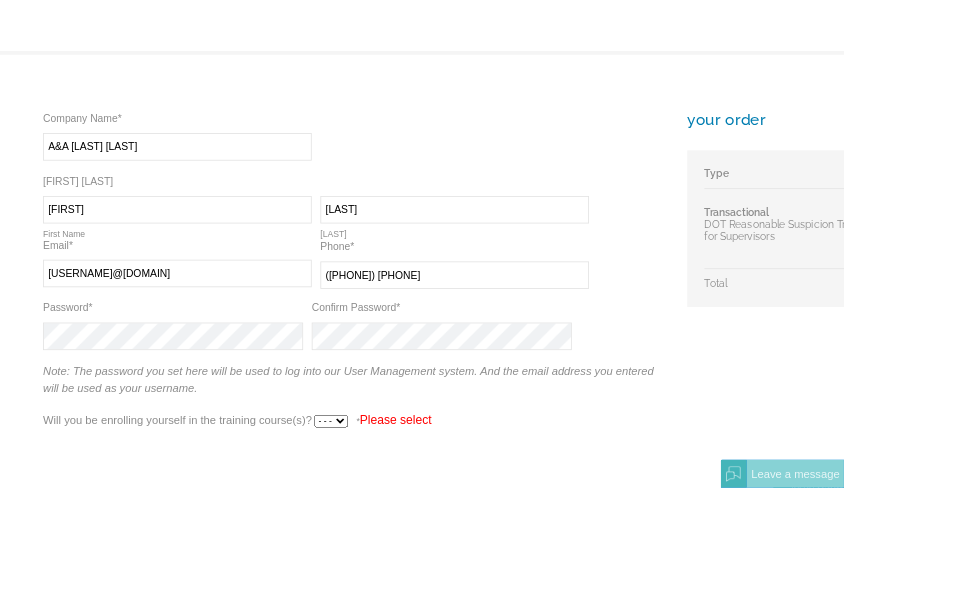 scroll, scrollTop: 355, scrollLeft: 0, axis: vertical 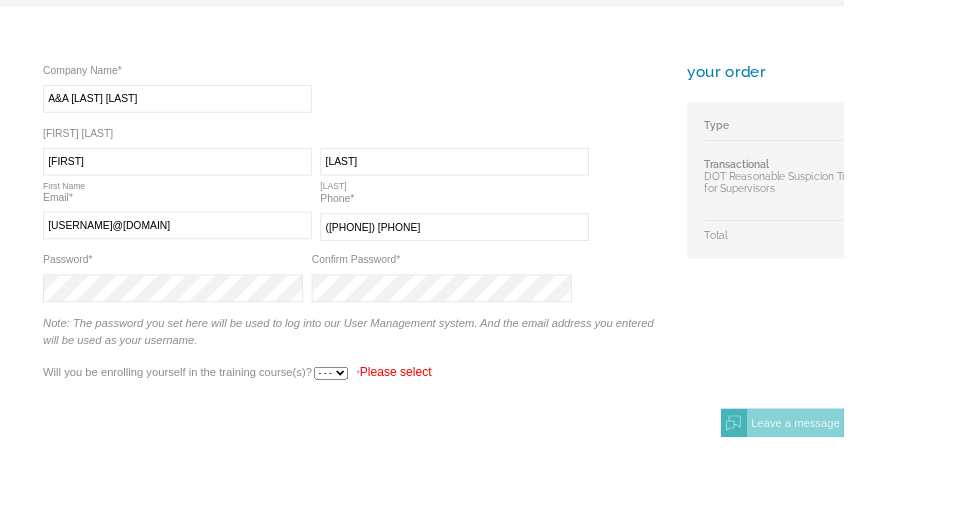 click on "A&A perez transport" at bounding box center [206, 114] 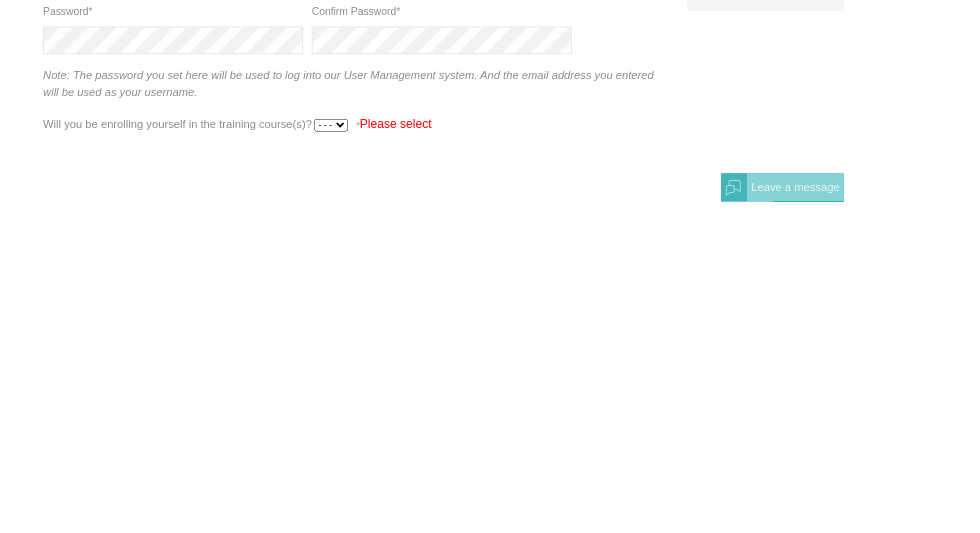 scroll, scrollTop: 356, scrollLeft: 0, axis: vertical 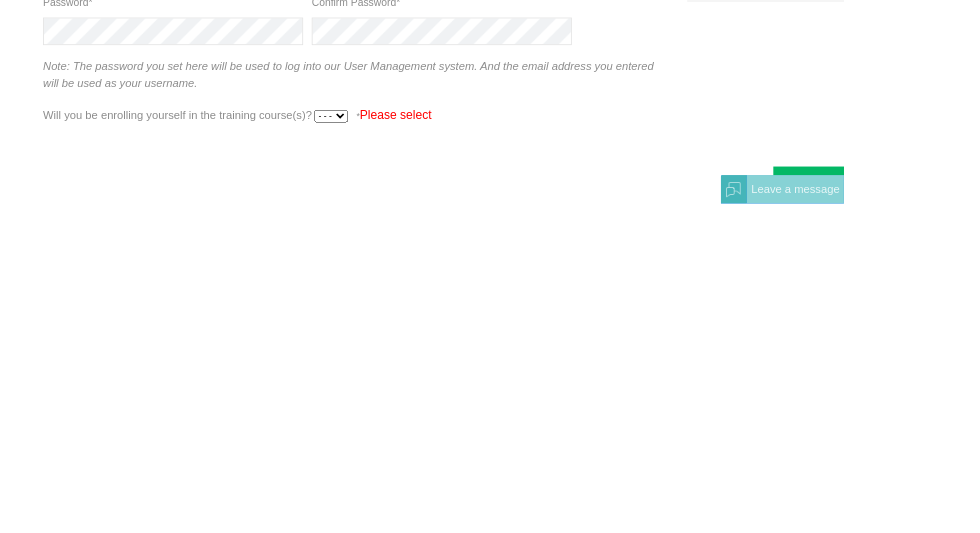 type on "A&A perez transport LLC" 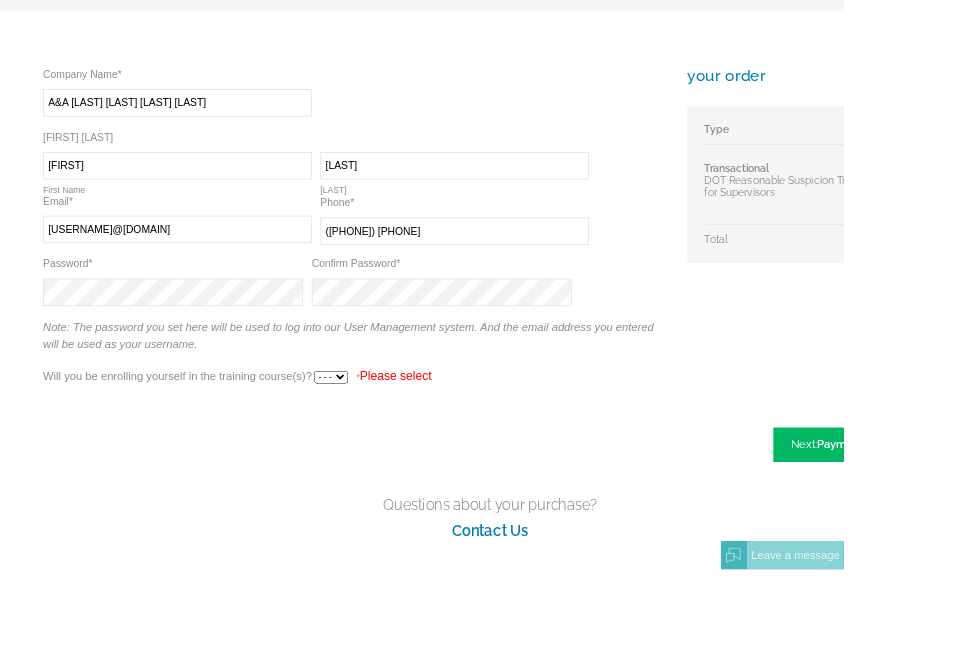 scroll, scrollTop: 349, scrollLeft: 0, axis: vertical 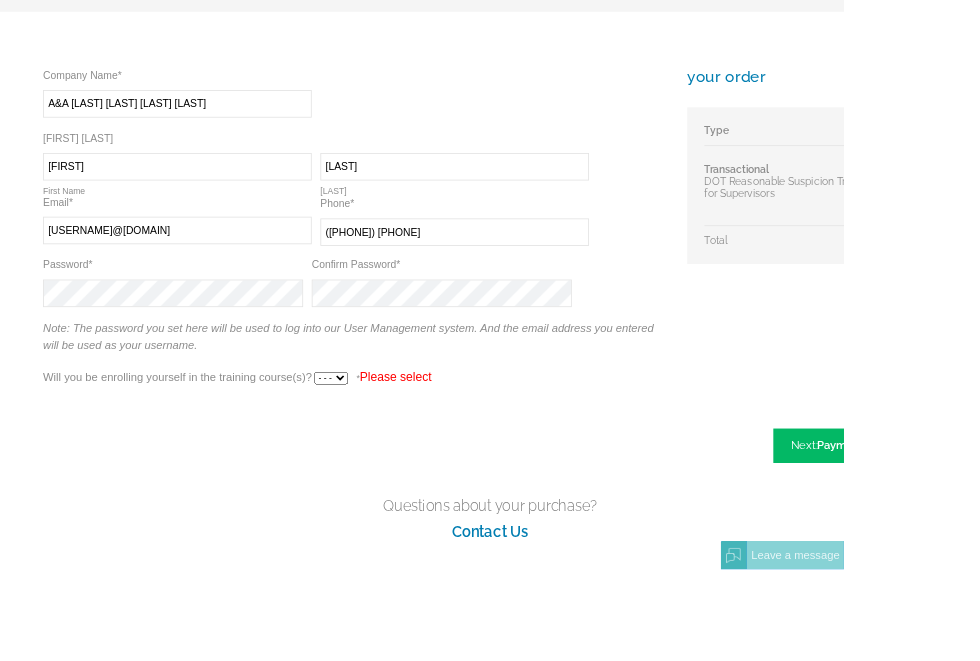click on "Next:  Payment & Billing" at bounding box center (993, 517) 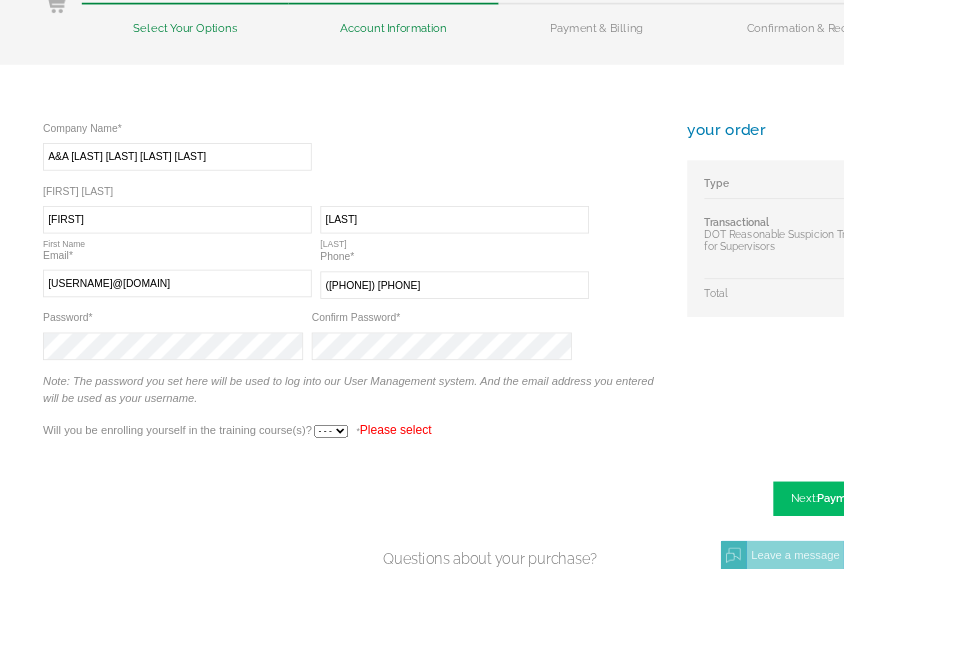 scroll, scrollTop: 293, scrollLeft: 0, axis: vertical 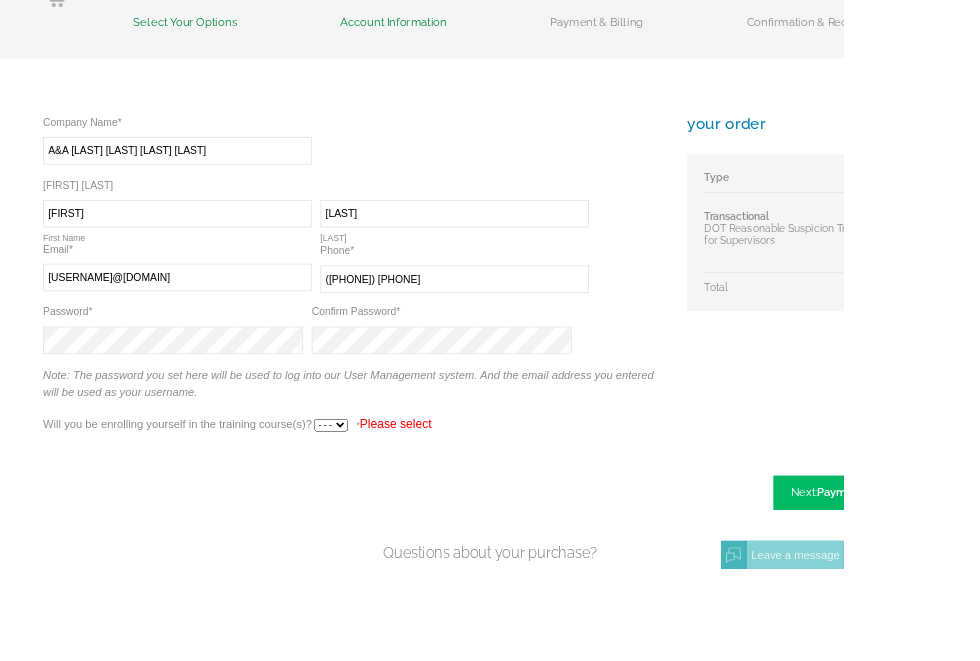 click on "Payment & Billing" at bounding box center [1003, 572] 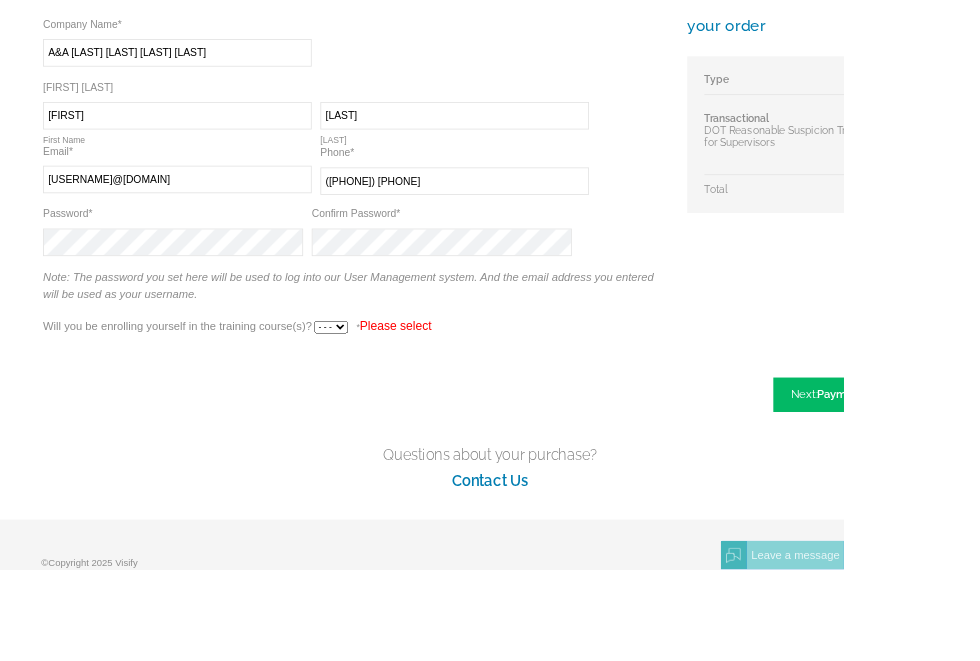 scroll, scrollTop: 408, scrollLeft: 0, axis: vertical 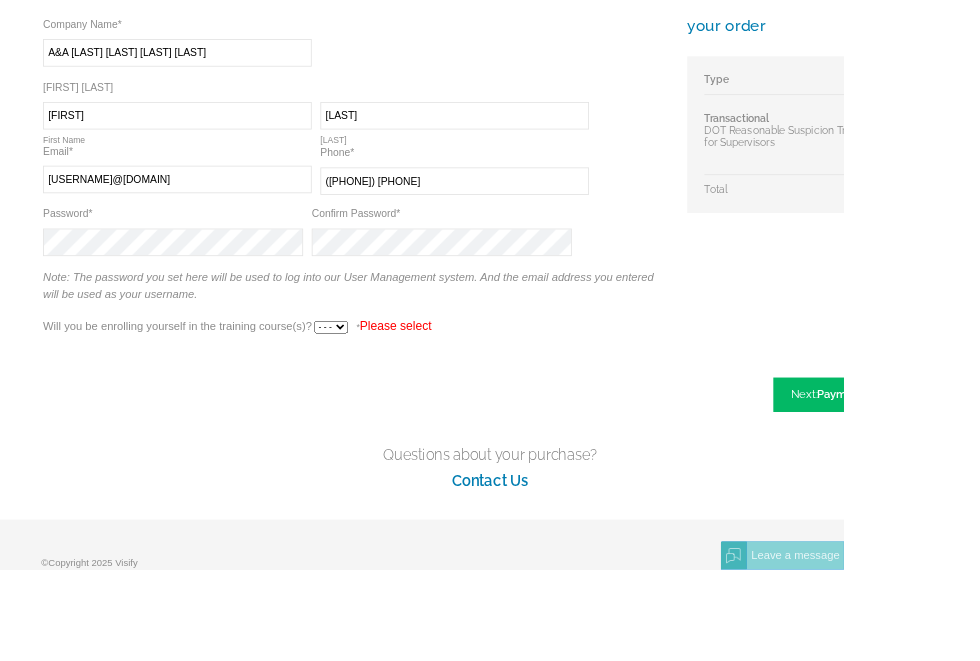 click on "- - -
Yes
No" at bounding box center [384, 379] 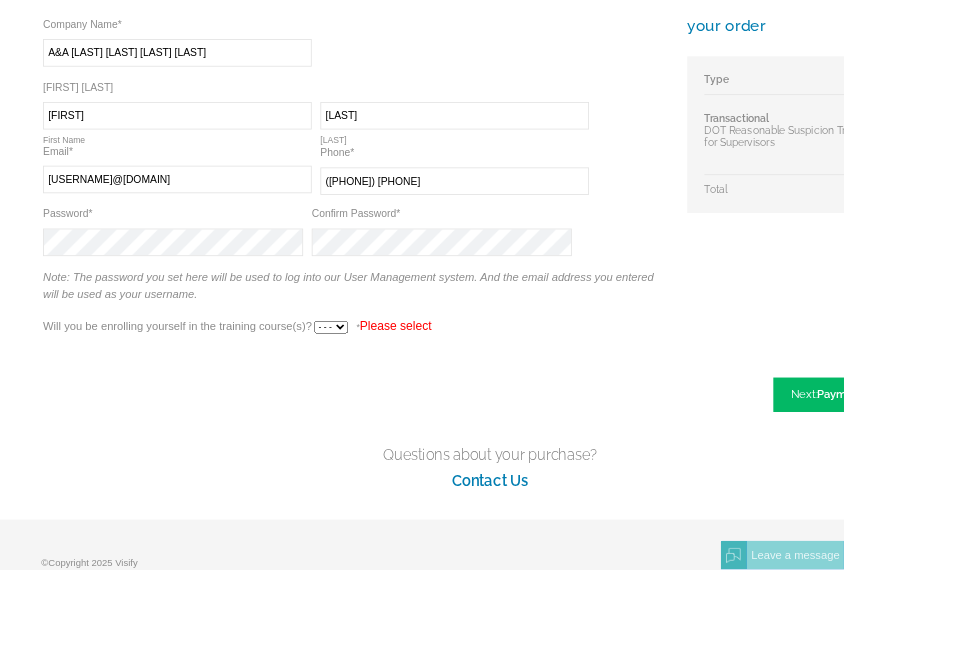 select on "Yes" 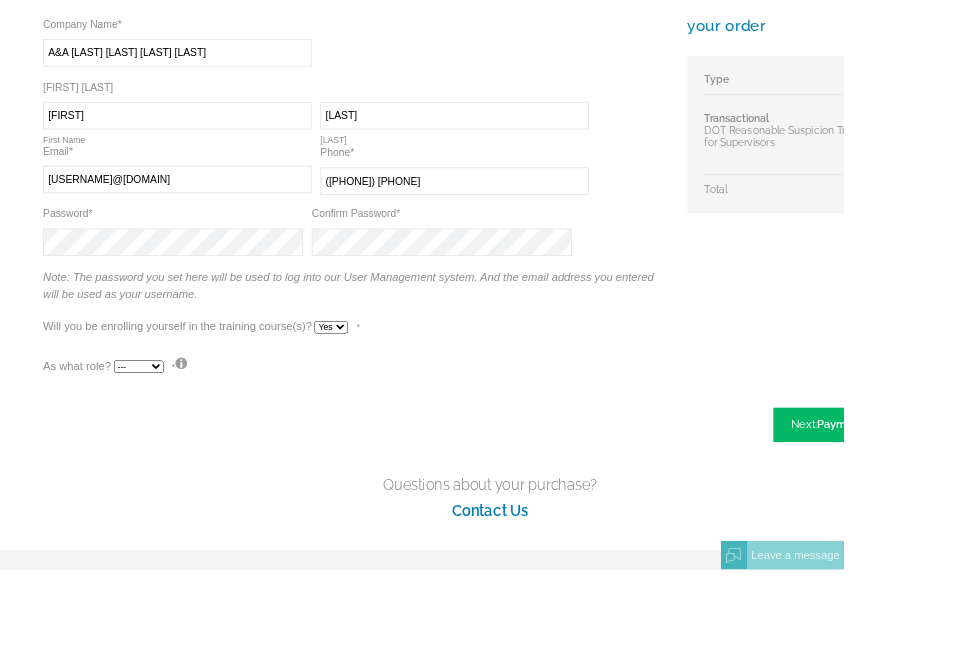 click on "---
Teacher
Student" at bounding box center [161, 425] 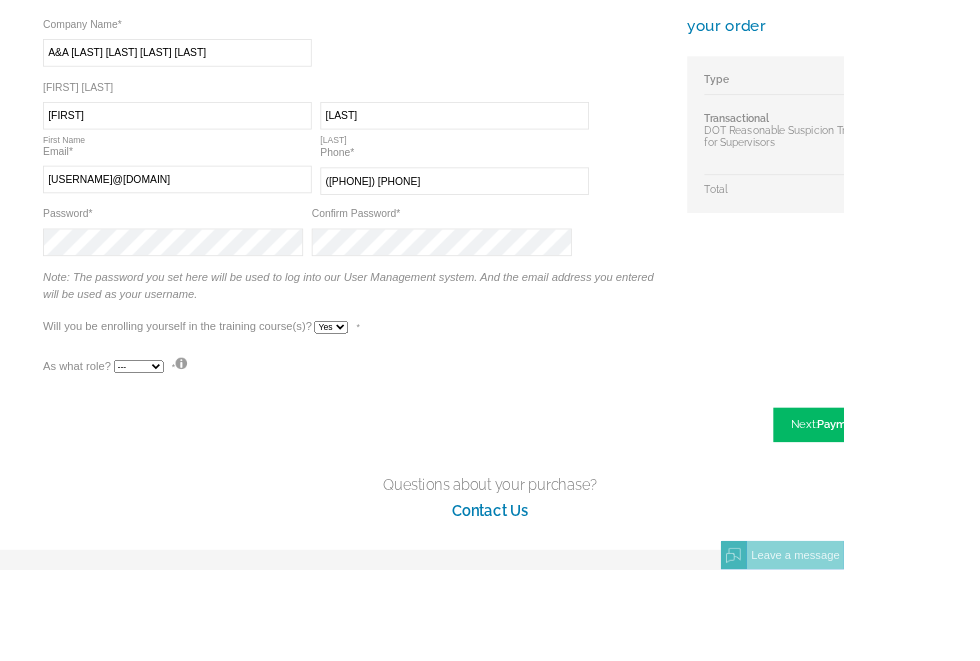 click on "---
Teacher
Student" at bounding box center (161, 425) 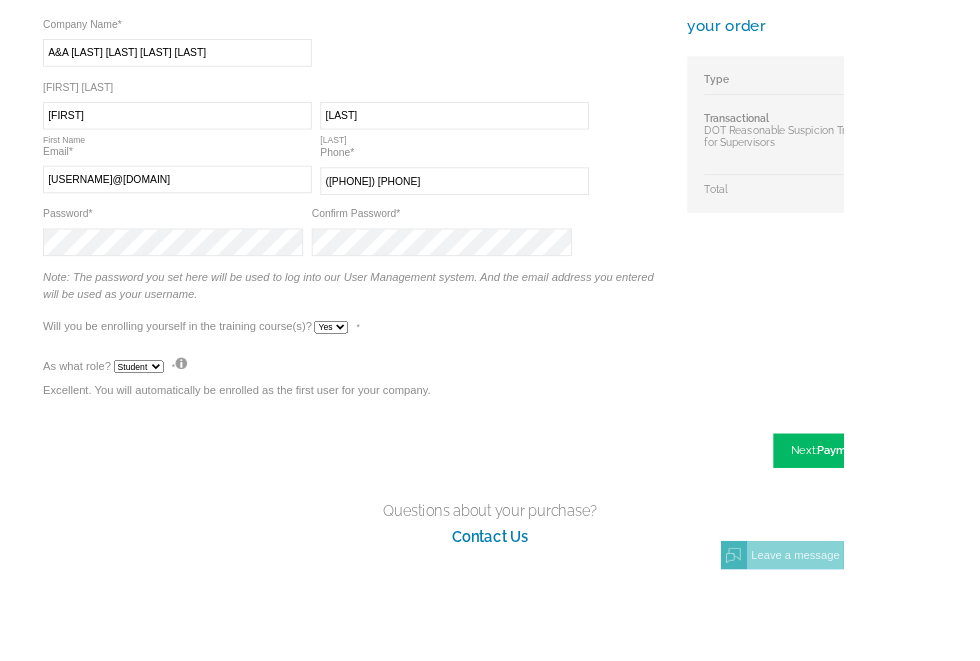 click on "Payment & Billing" at bounding box center (1003, 522) 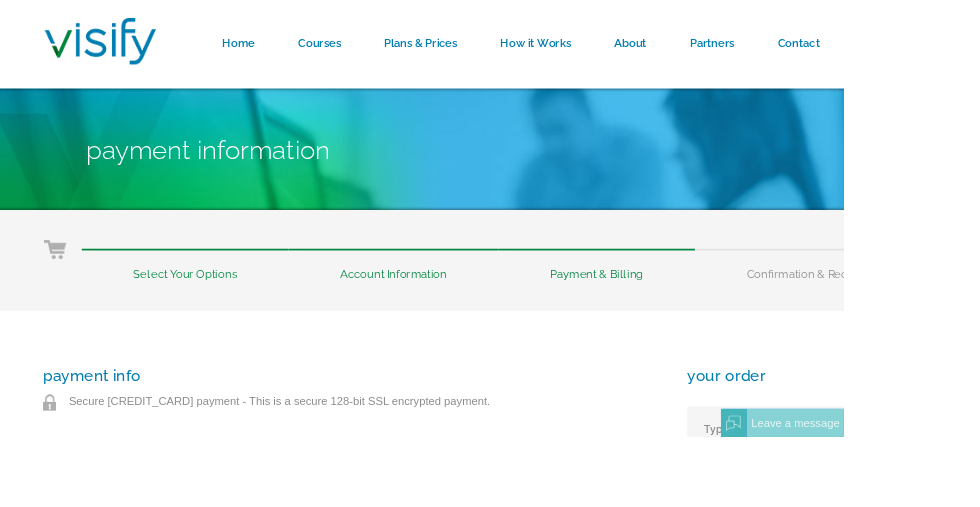 scroll, scrollTop: 0, scrollLeft: 0, axis: both 